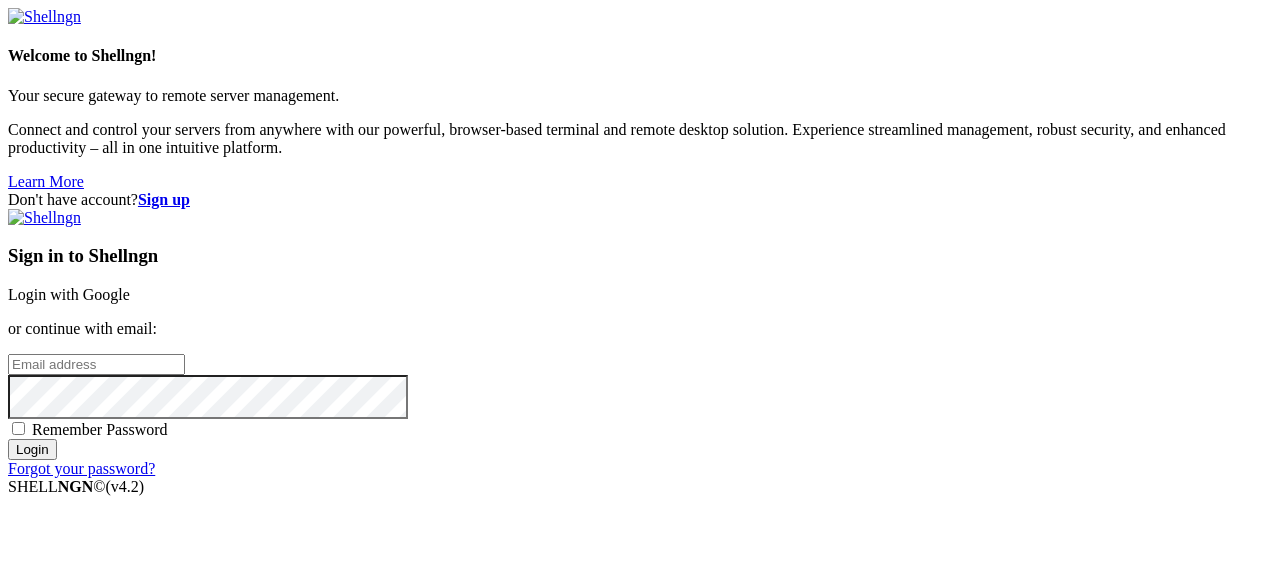 scroll, scrollTop: 0, scrollLeft: 0, axis: both 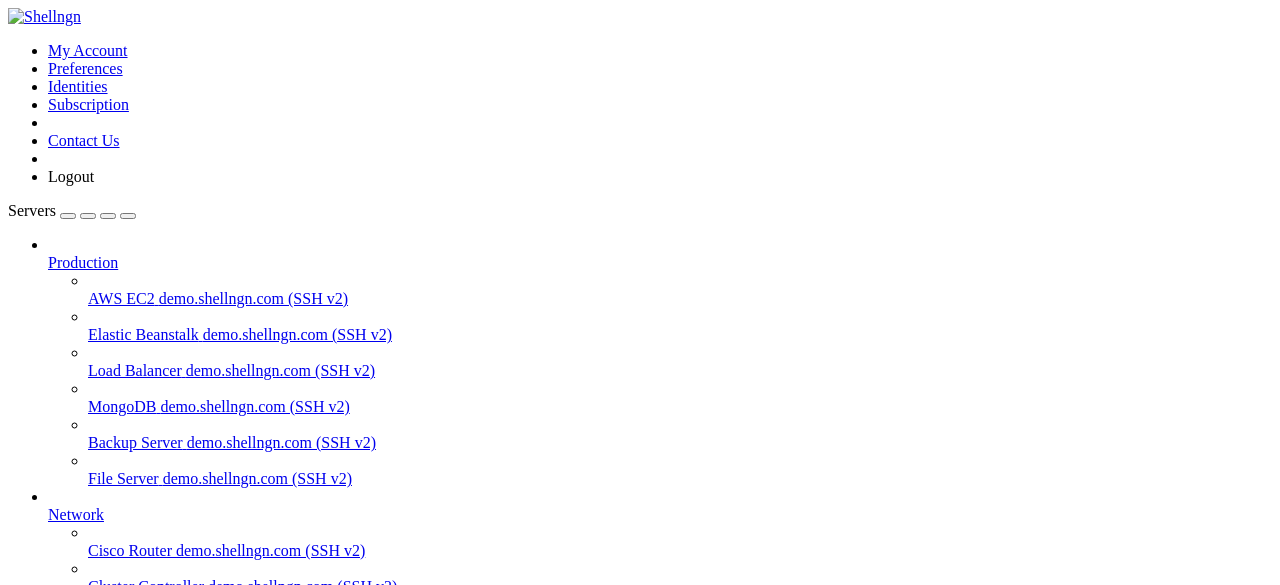 click on "apibypass" at bounding box center [79, 658] 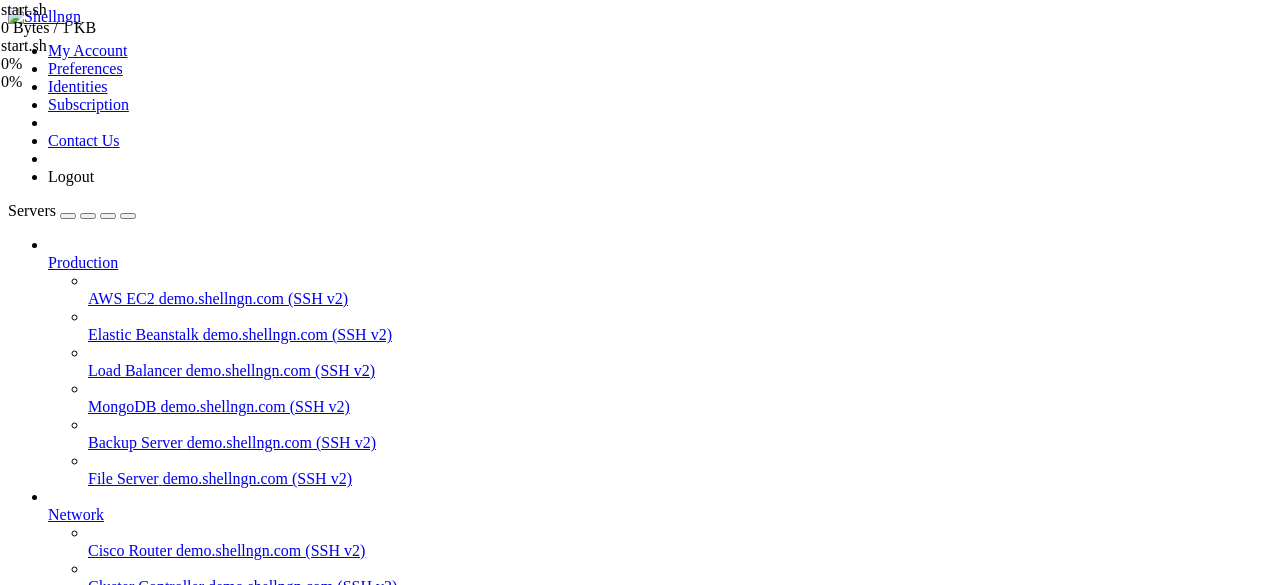 click at bounding box center [965, 1647] 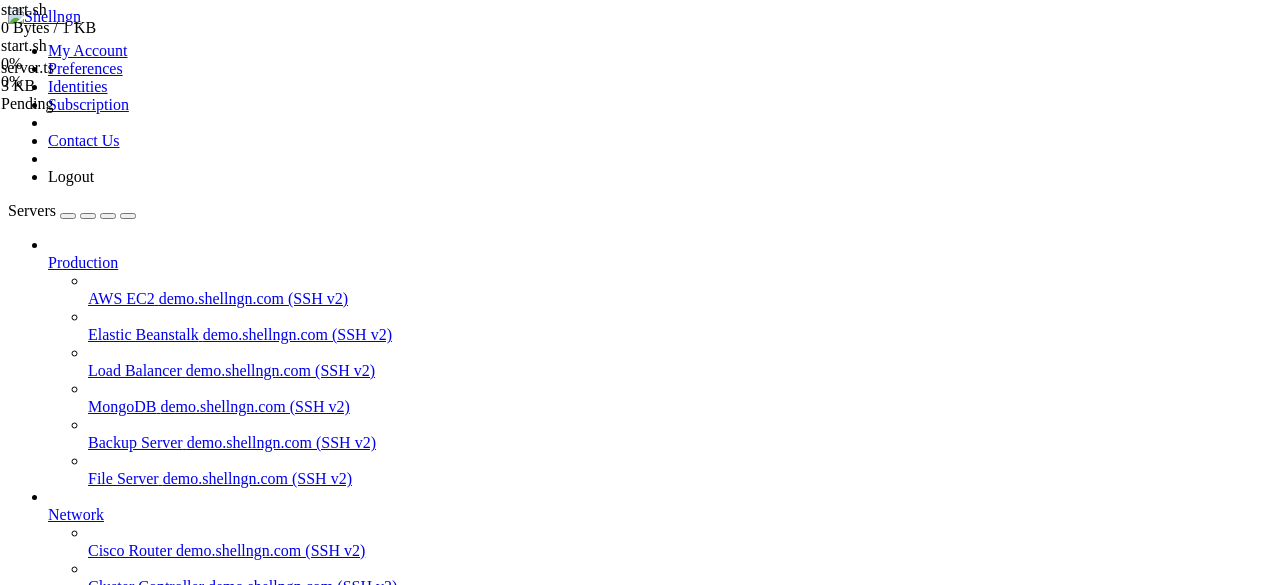click at bounding box center [965, 1616] 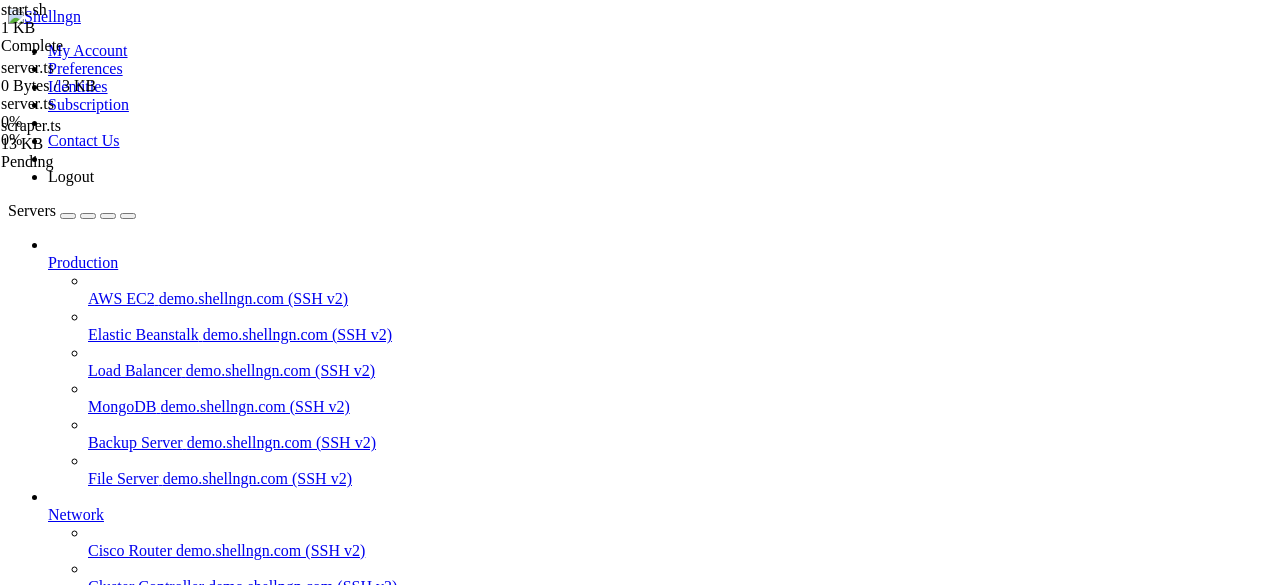 click at bounding box center [965, 1563] 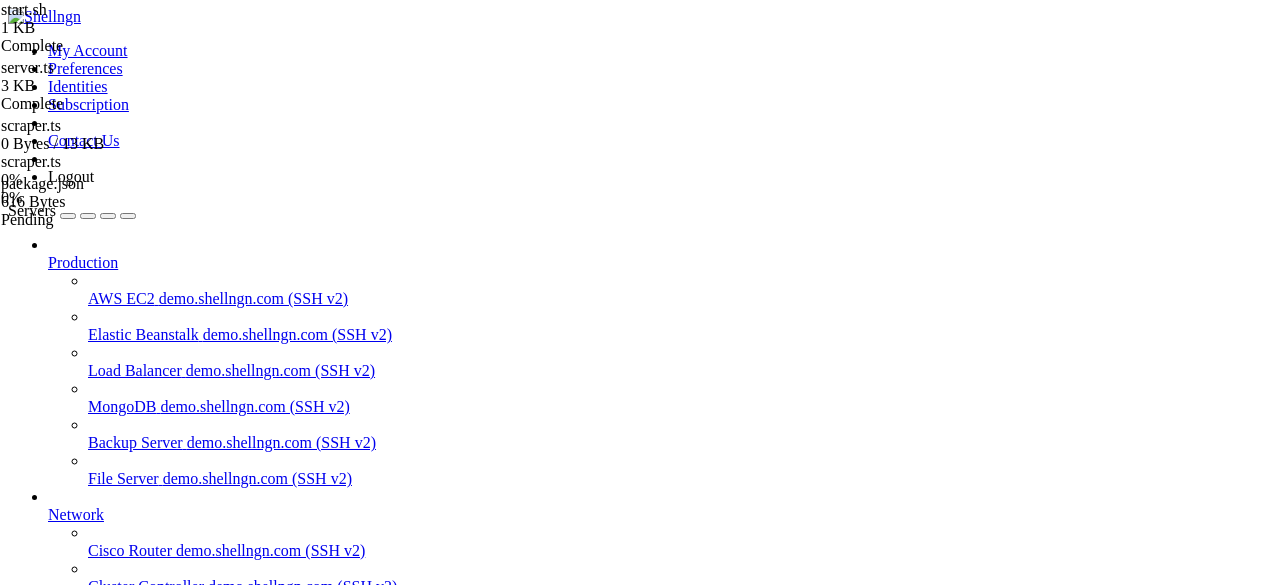 click at bounding box center (965, 1541) 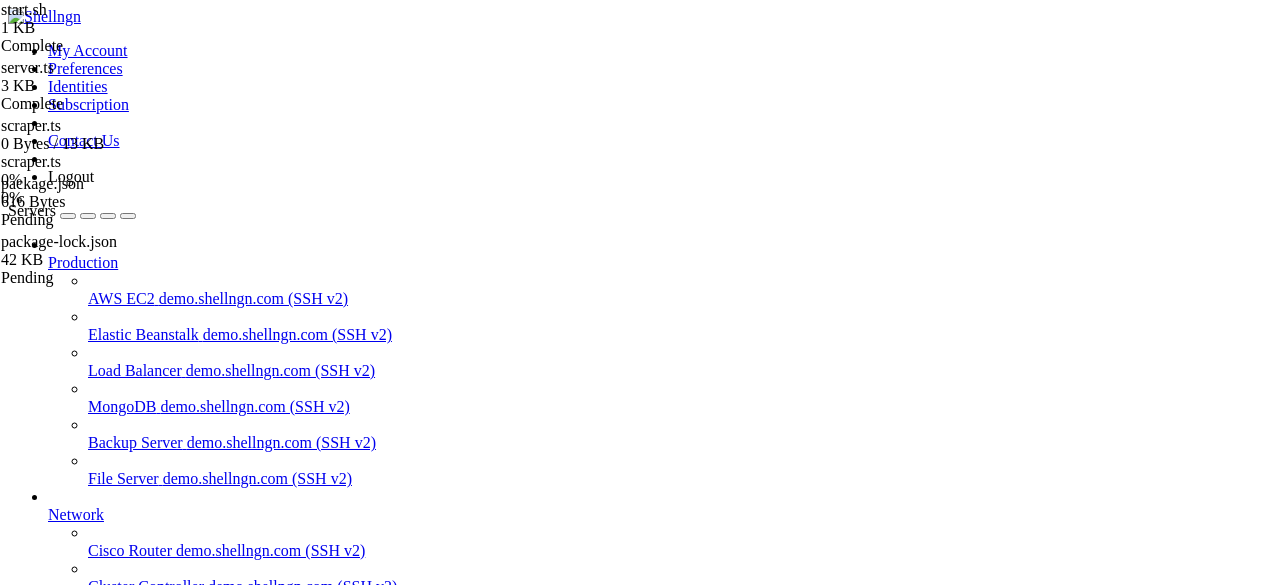 click at bounding box center [965, 1510] 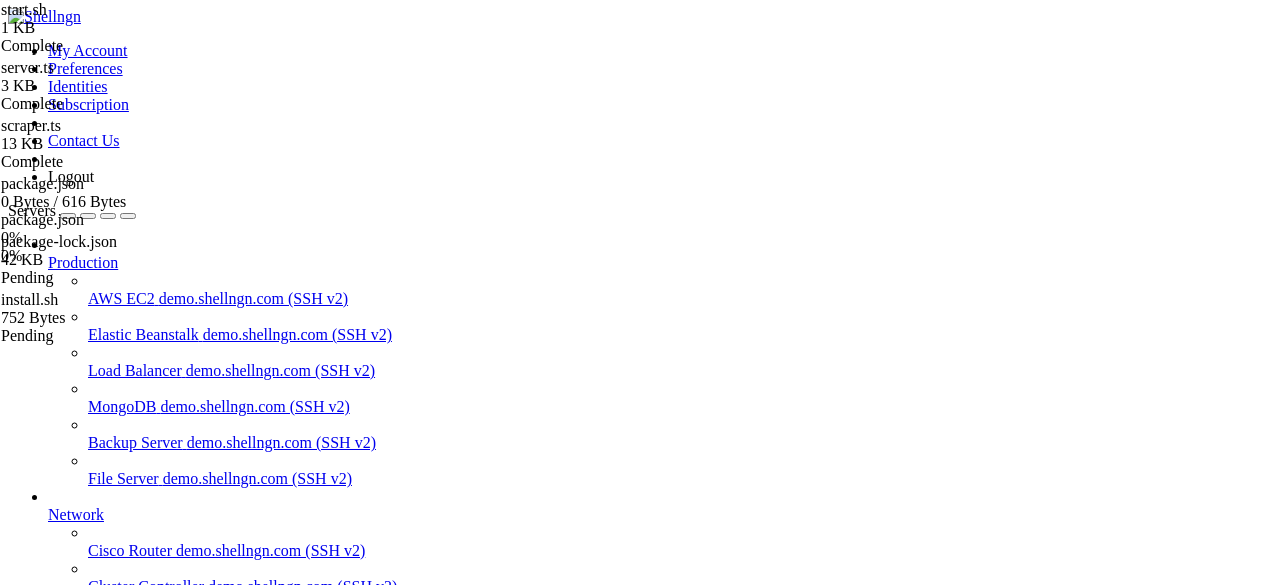 click at bounding box center [965, 1448] 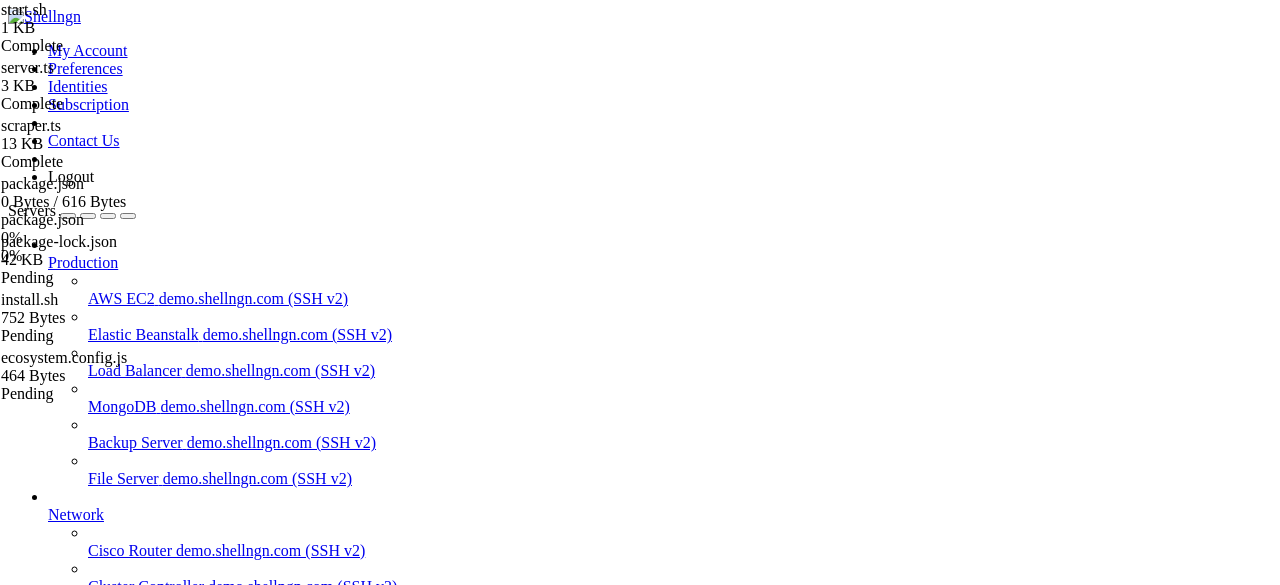 scroll, scrollTop: 98, scrollLeft: 0, axis: vertical 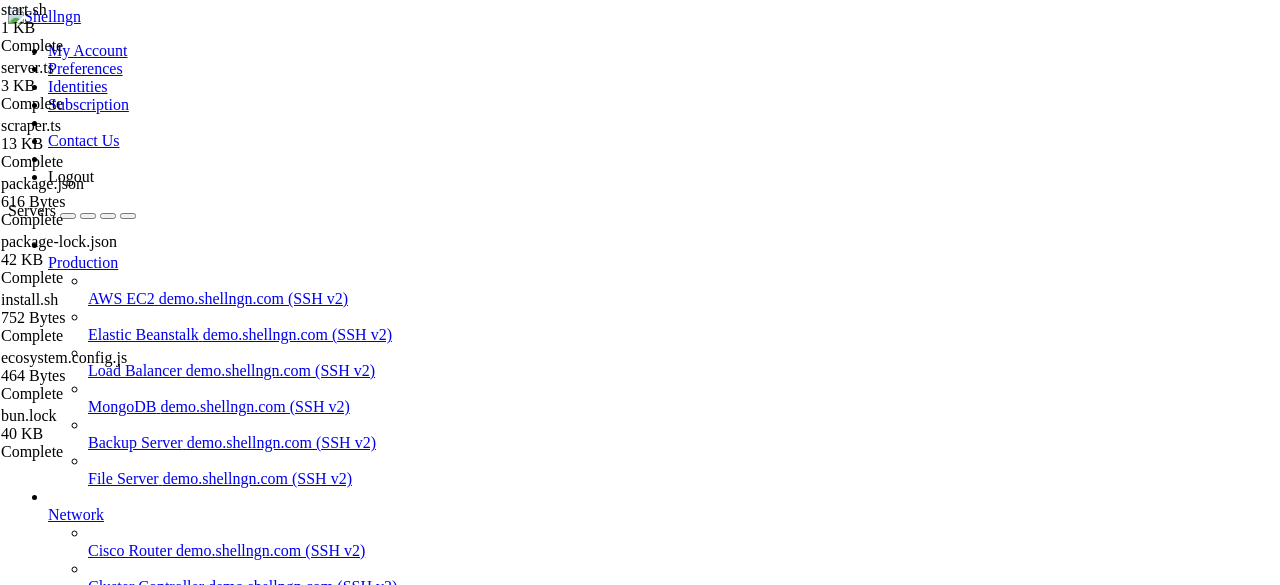 click on "apibypass" at bounding box center (79, 834) 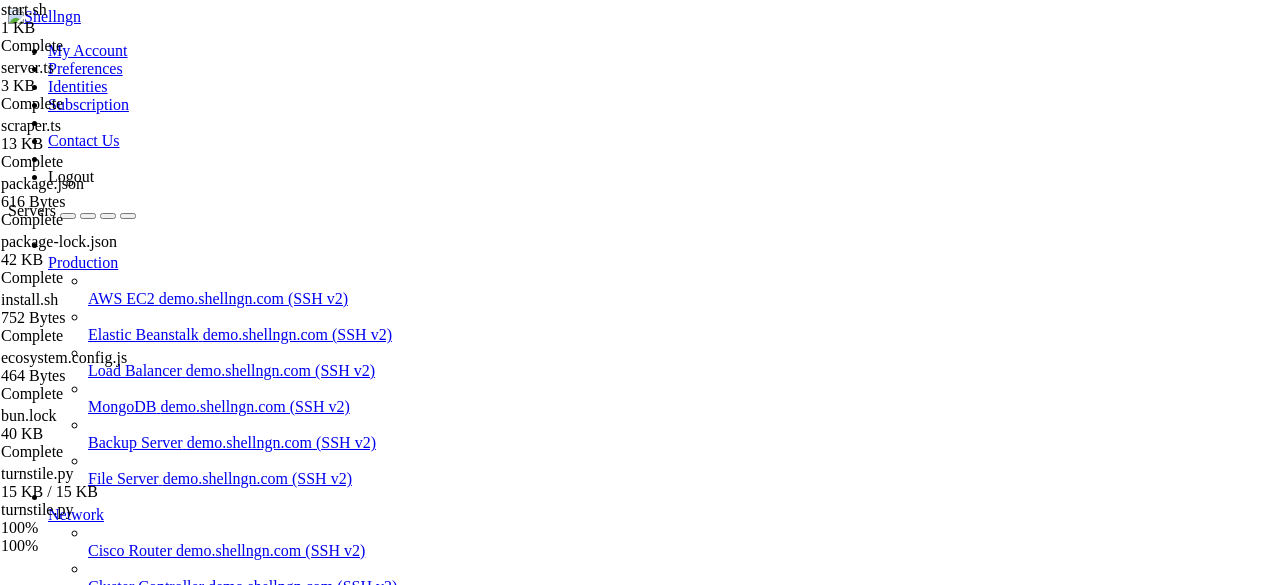 scroll, scrollTop: 56, scrollLeft: 0, axis: vertical 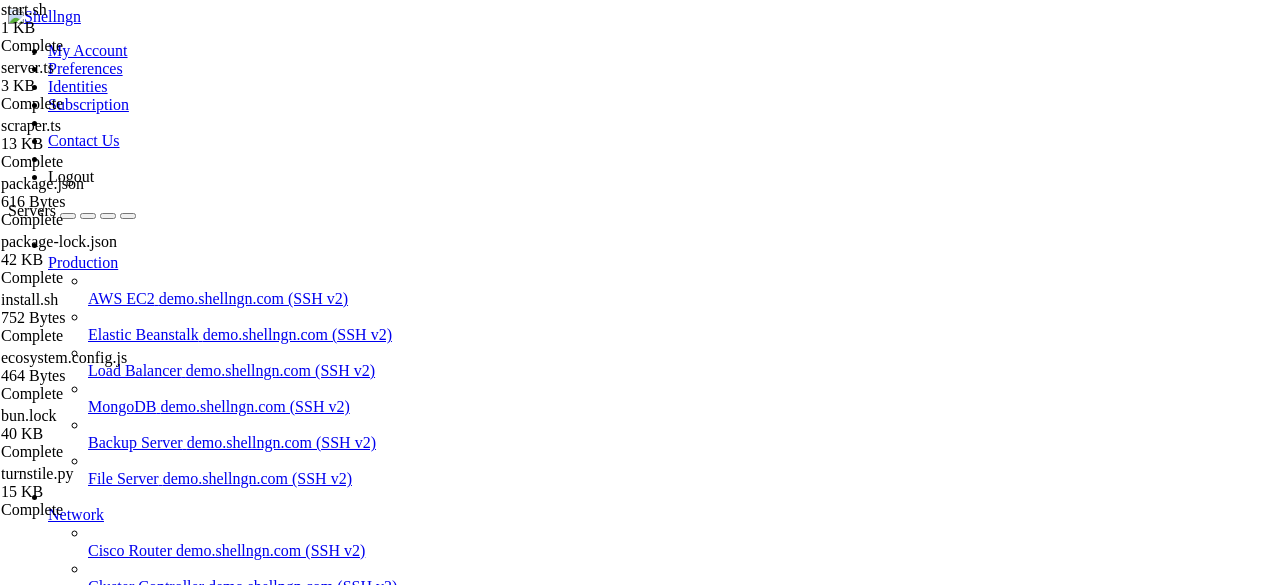 click on "" at bounding box center [660, 889] 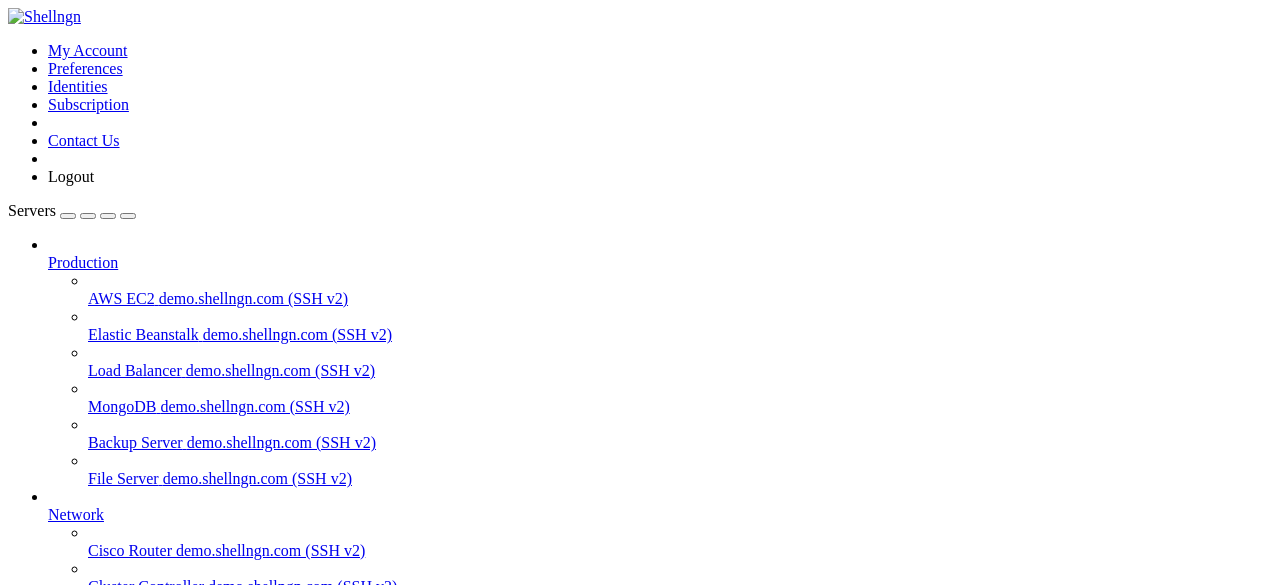 click on "" at bounding box center (660, 853) 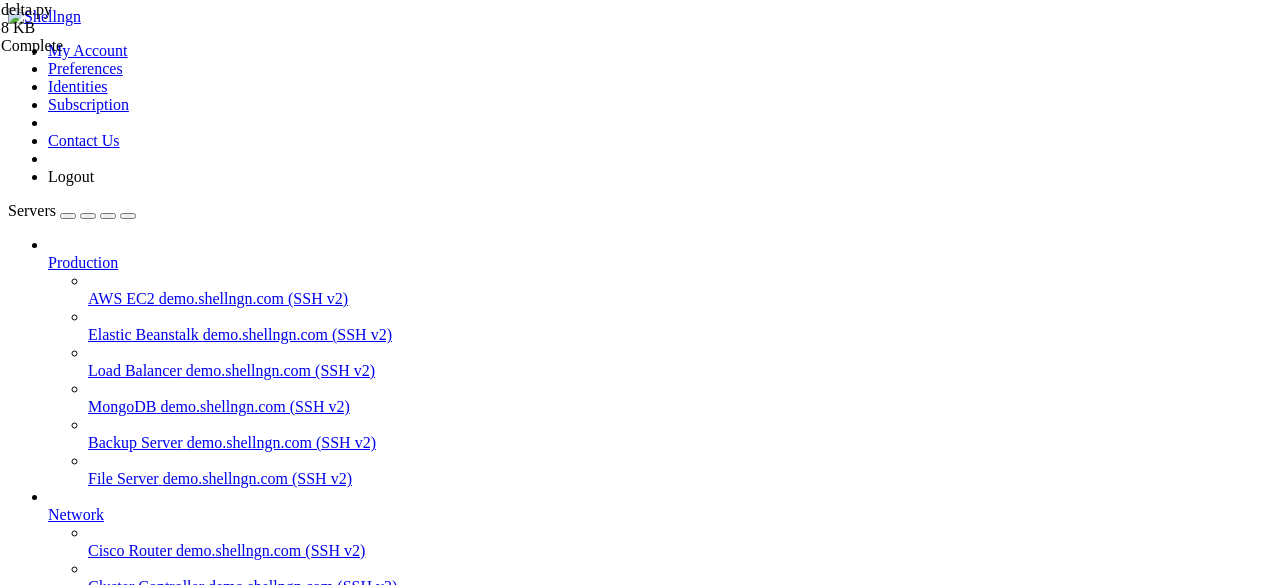drag, startPoint x: 1028, startPoint y: 301, endPoint x: 446, endPoint y: 301, distance: 582 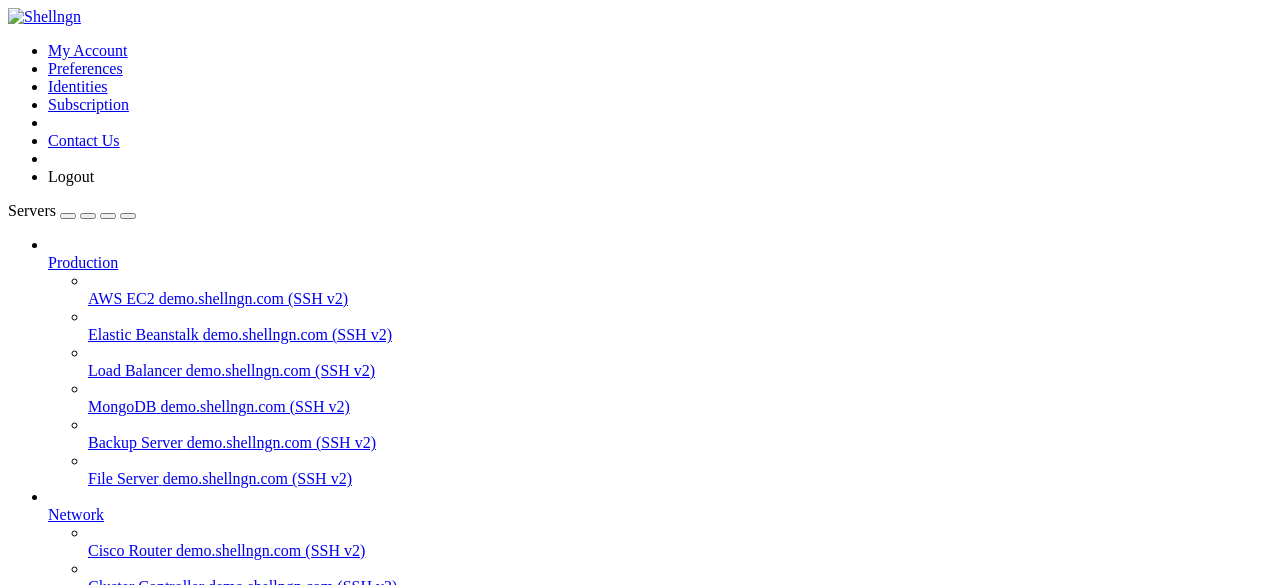 click on "" at bounding box center [660, 853] 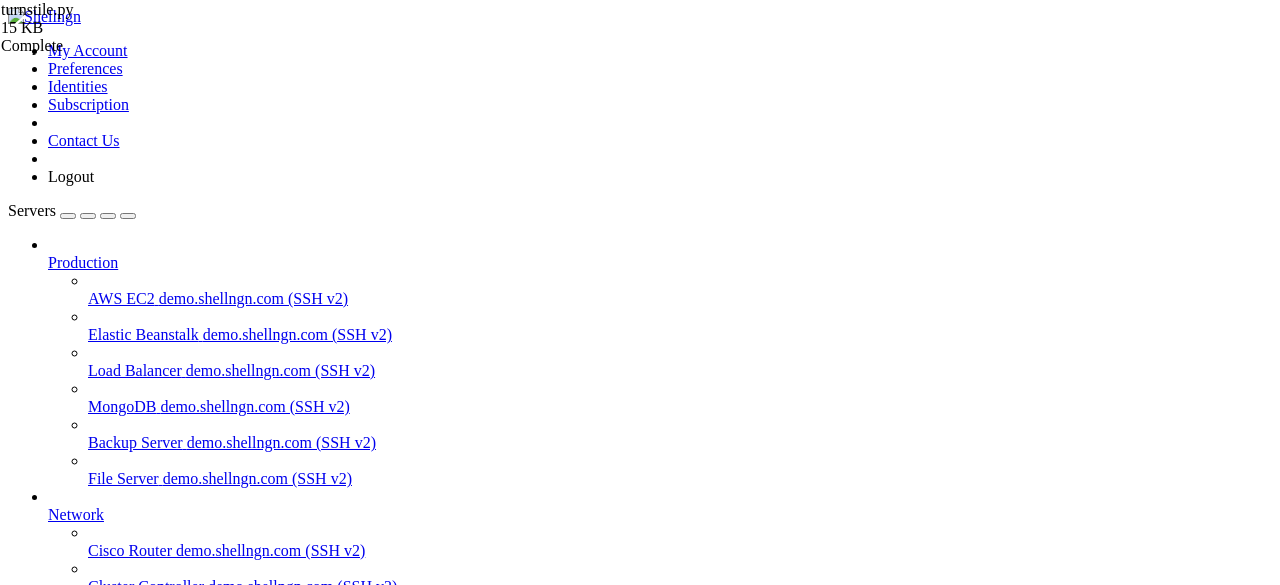 click on "import os, sys, time, uuid, json, random, asyncio, argparse, logging from quart import Quart, request, jsonify from camoufox.async_api import AsyncCamoufox from patchright.async_api import async_playwright COLORS = { 'MAGENTA': ' \033 [35m', 'BLUE': ' \033 [34m', 'GREEN': ' \033 [32m', 'YELLOW': ' \033 [33m', 'RED': ' \033 [31m', 'RESET': ' \033 [0m', } class CustomLogger(logging.Logger): @staticmethod def format_message(level, color, message): timestamp = time.strftime('%H:%M:%S') return f" [ { timestamp } ] [ {COLORS.get(color)} {level} {COLORS.get('RESET')} ] -> {message} " def debug(self, message, *args, **kwargs): super().debug(self.format_message('DEBUG', 'MAGENTA', message), *args, **kwargs) def info(self, message, *args, **" at bounding box center [729, 2101] 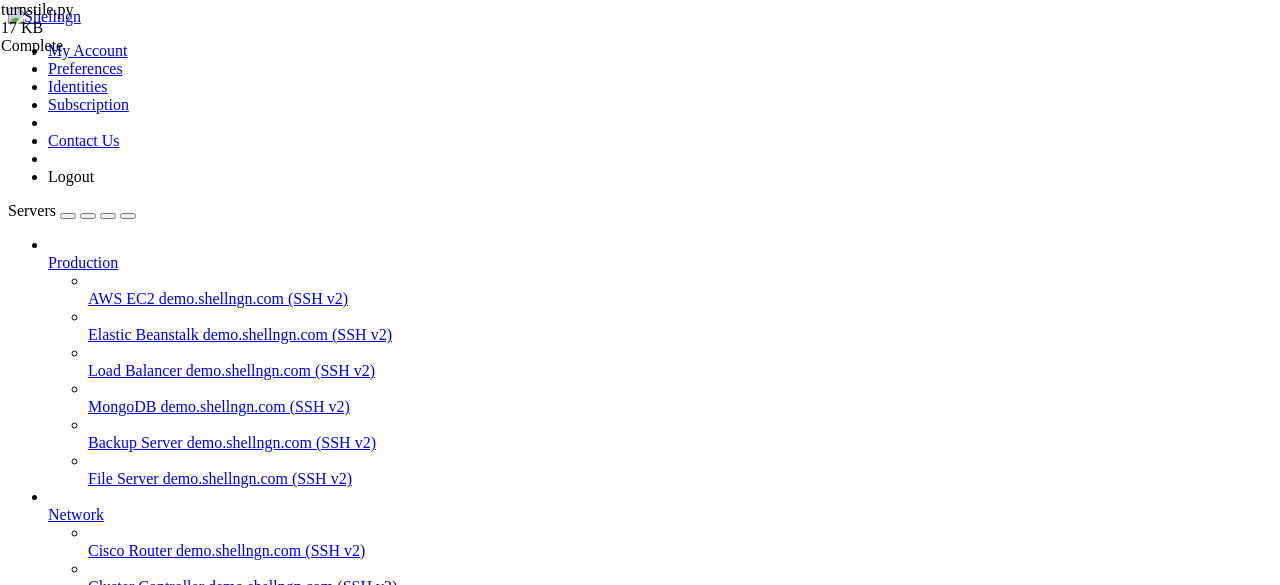 click on "apibypass" at bounding box center (79, 834) 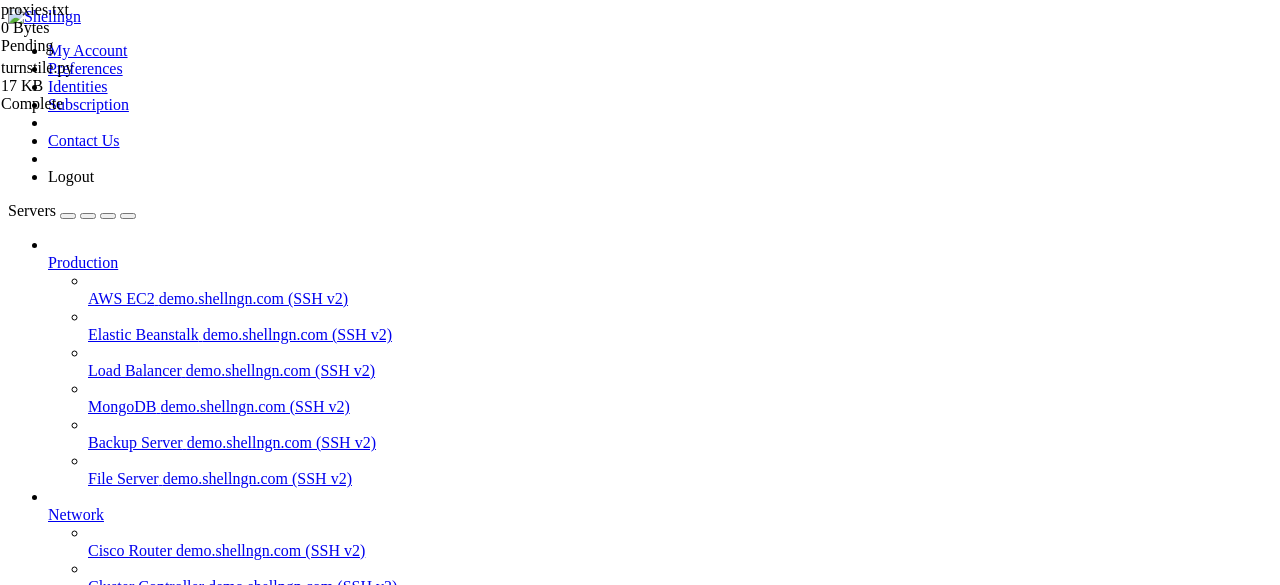 click on "Reconnect" at bounding box center [48, 1796] 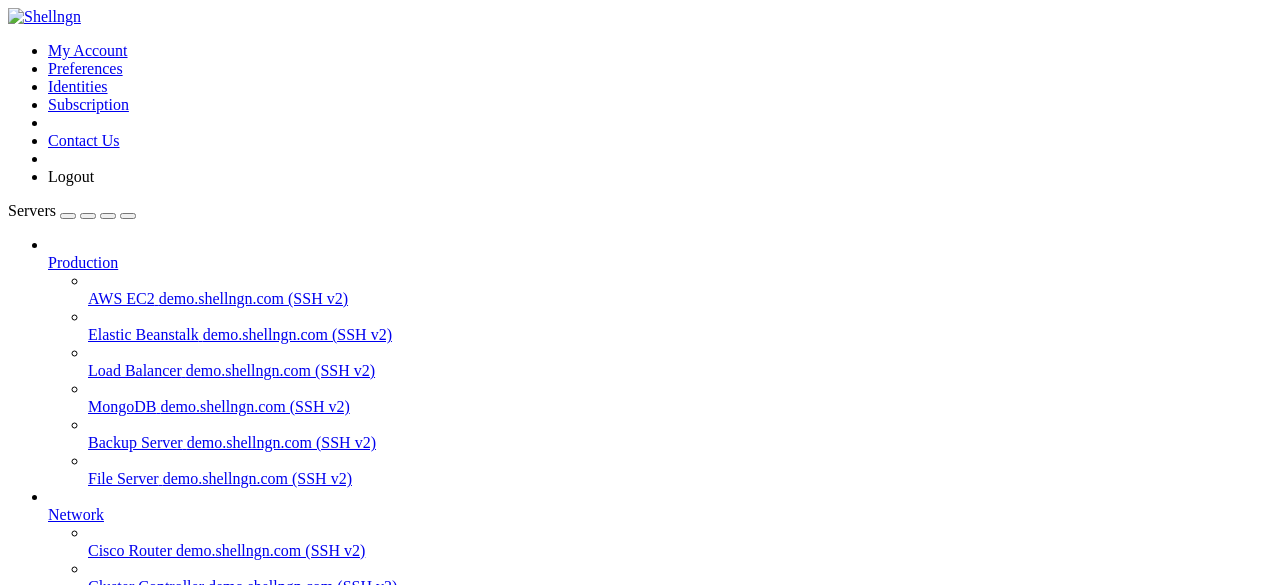 click on "" at bounding box center [660, 853] 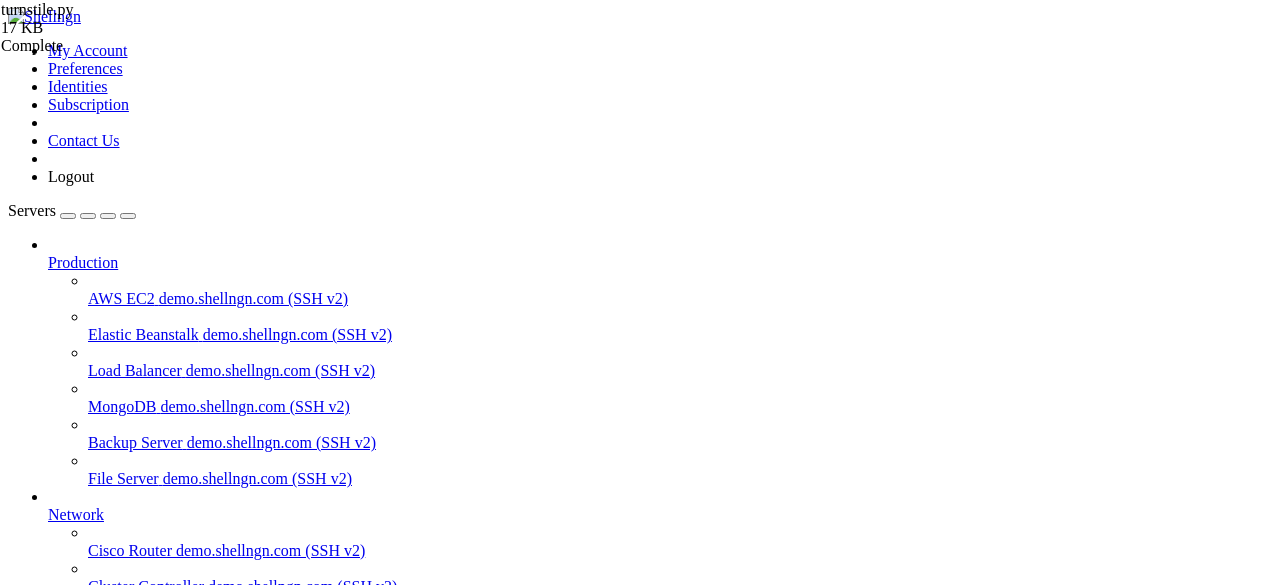 click on "import   os ,   sys ,   time ,   uuid ,   json ,   random ,   asyncio ,   argparse ,   logging ,   hashlib from   quart   import   Quart ,   request ,   jsonify from   camoufox . async_api   import   AsyncCamoufox from   patchright . async_api   import   async_playwright COLORS   =   {       'MAGENTA' :   ' \033 [35m' ,       'BLUE' :   ' \033 [34m' ,       'GREEN' :   ' \033 [32m' ,       'YELLOW' :   ' \033 [33m' ,       'RED' :   ' \033 [31m' ,       'RESET' :   ' \033 [0m' , } class   CustomLogger ( logging . Logger ) :       @ staticmethod       def   format_message ( level ,   color ,   message ) :             timestamp   =   time . strftime ( '%H:%M:%S' )             return   f"[ { timestamp } ] [ { COLORS . get ( color )} { level } { COLORS . get ( 'RESET' )} ] ->  { message } "       def   debug ( self ,   message ,   * args ,   ** kwargs ) :             super ( ) . debug ( self . format_message ( 'DEBUG' ,   'MAGENTA' ,   message ) ,   * args ,   ** kwargs )       def   info ( self ,   message ,   *" at bounding box center [729, 2101] 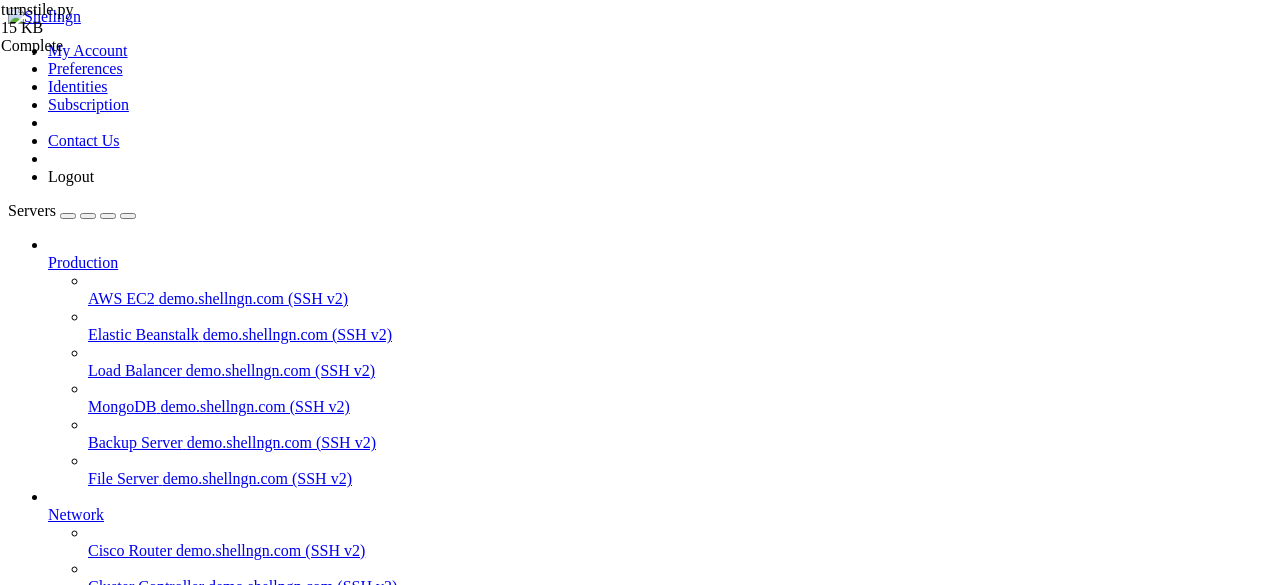 click on "apibypass" at bounding box center (79, 834) 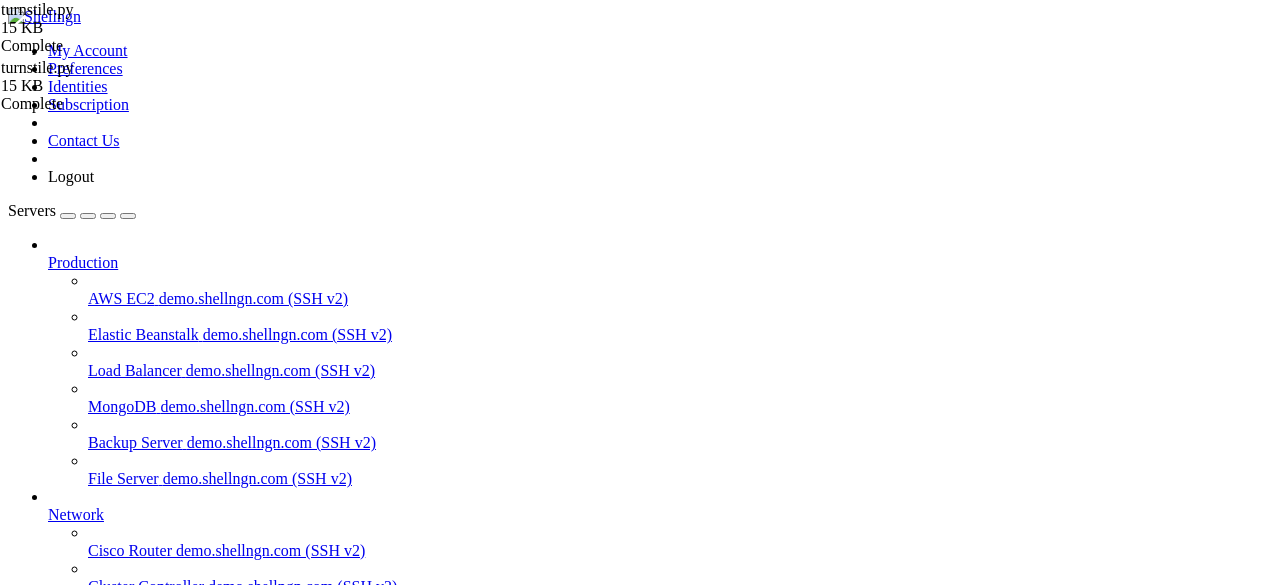 click on "import os, sys, time, uuid, json, random, asyncio, argparse, logging from quart import Quart, request, jsonify from camoufox.async_api import AsyncCamoufox from patchright.async_api import async_playwright COLORS = { 'MAGENTA': ' \033 [35m', 'BLUE': ' \033 [34m', 'GREEN': ' \033 [32m', 'YELLOW': ' \033 [33m', 'RED': ' \033 [31m', 'RESET': ' \033 [0m', } class CustomLogger(logging.Logger): @staticmethod def format_message(level, color, message): timestamp = time.strftime('%H:%M:%S') return f" [ { timestamp } ] [ {COLORS.get(color)} {level} {COLORS.get('RESET')} ] -> {message} " def debug(self, message, *args, **kwargs): super().debug(self.format_message('DEBUG', 'MAGENTA', message), *args, **kwargs) def info(self, message, *args, **" at bounding box center (729, 2101) 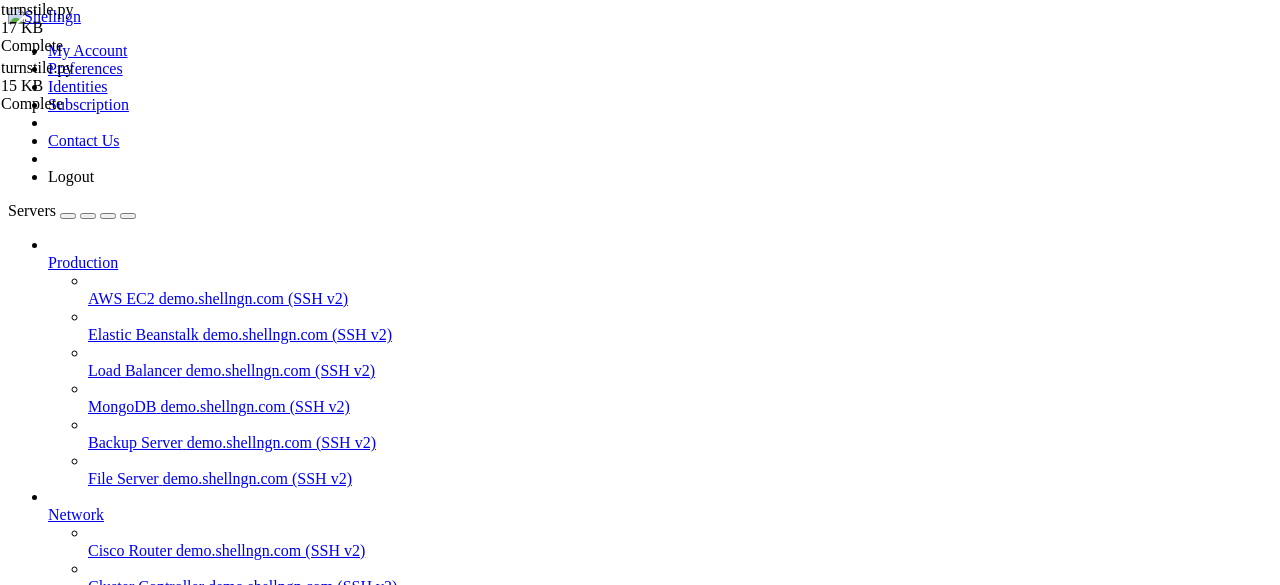 click on "apibypass
[?25h" at bounding box center (660, 844) 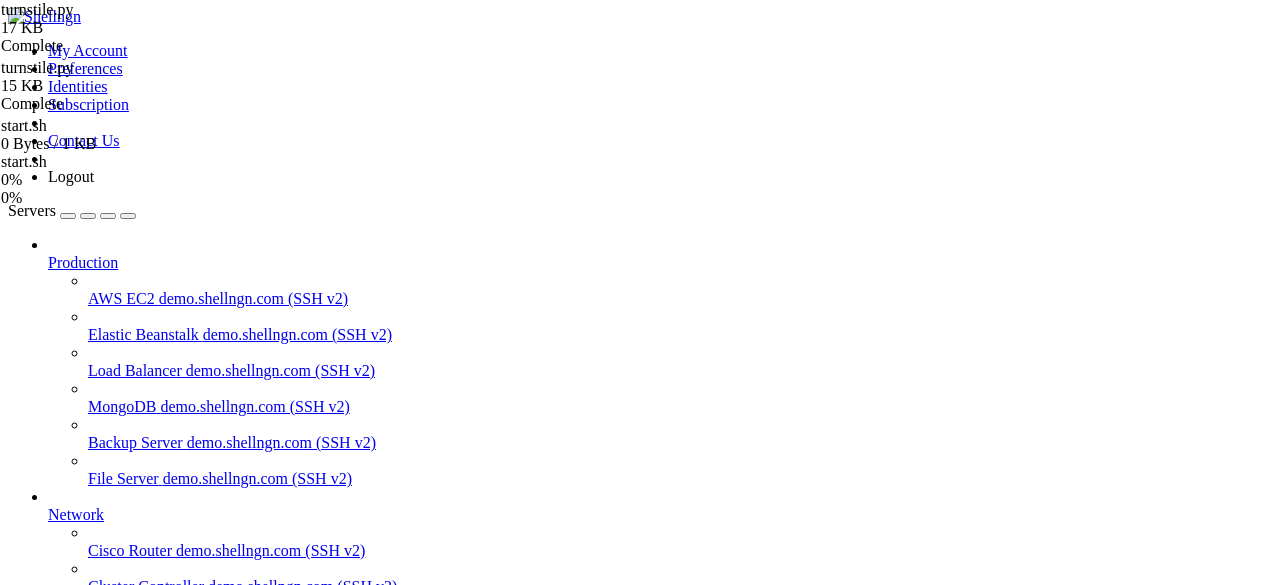 click at bounding box center [965, 1647] 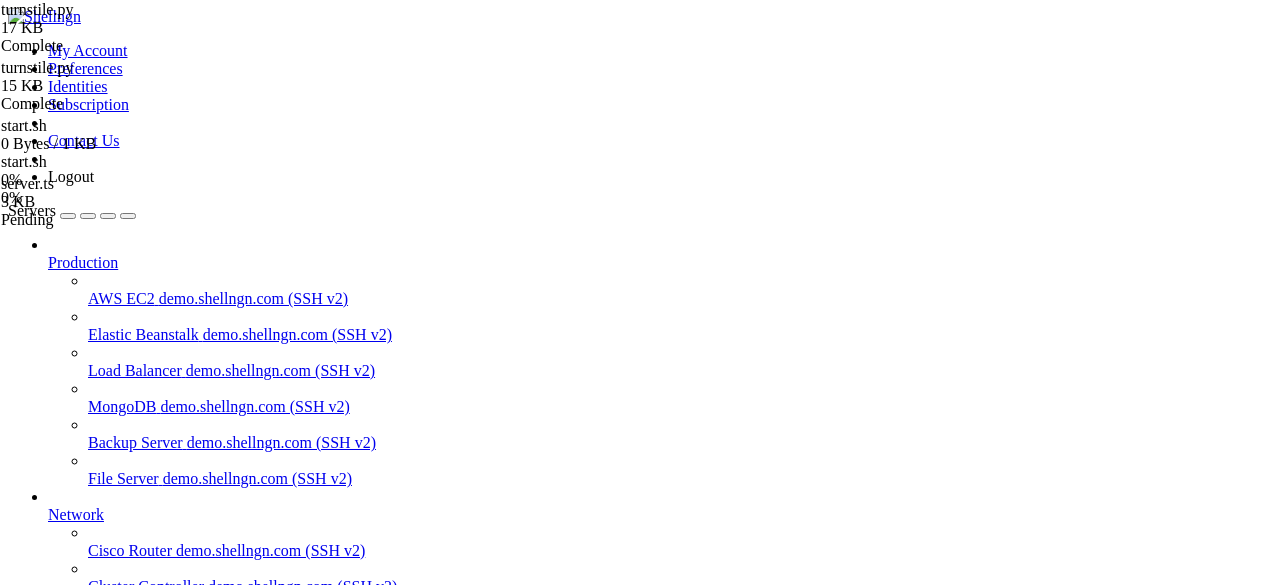 click at bounding box center [965, 1616] 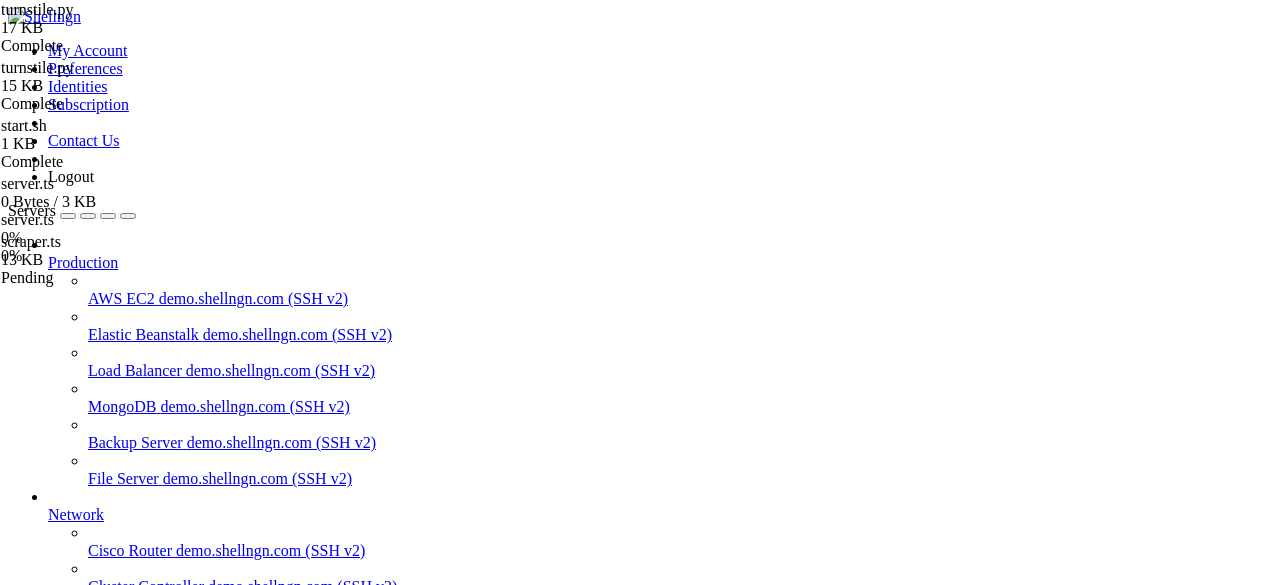click on "turnstile.py
15 KB
Complete
turnstile.py
17 KB
Complete
start.sh
1 KB
Complete
server.ts
0 Bytes / 3 KB
server.ts
0%
0 %
scraper.ts
13 KB
Pending" at bounding box center (640, 292) 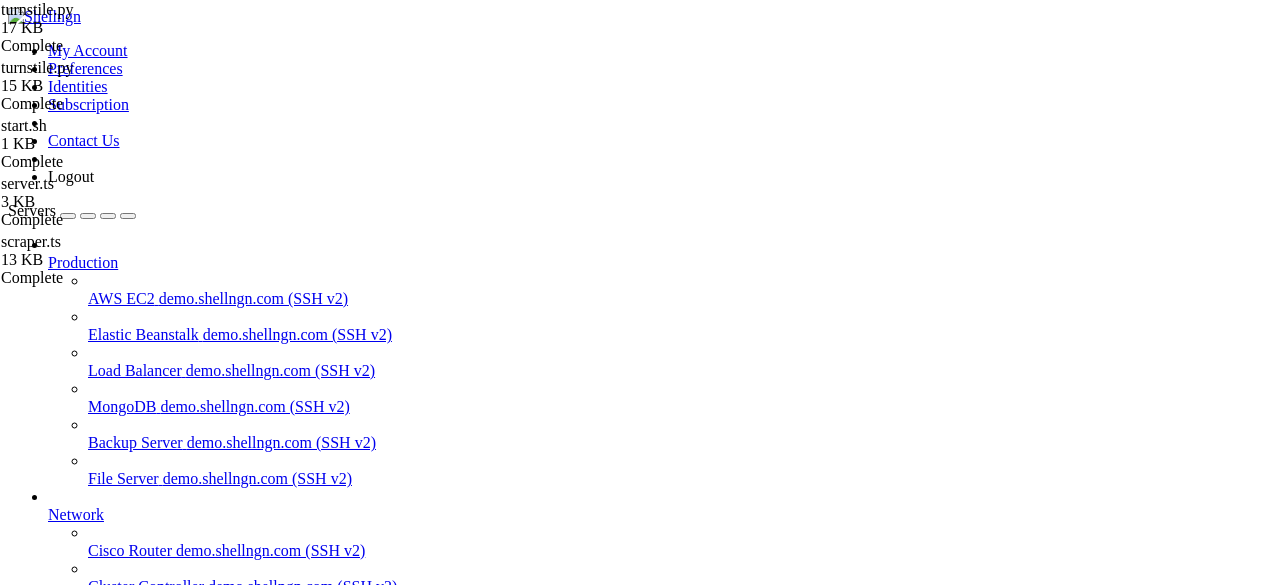 drag, startPoint x: 1273, startPoint y: 464, endPoint x: 1215, endPoint y: 471, distance: 58.420887 